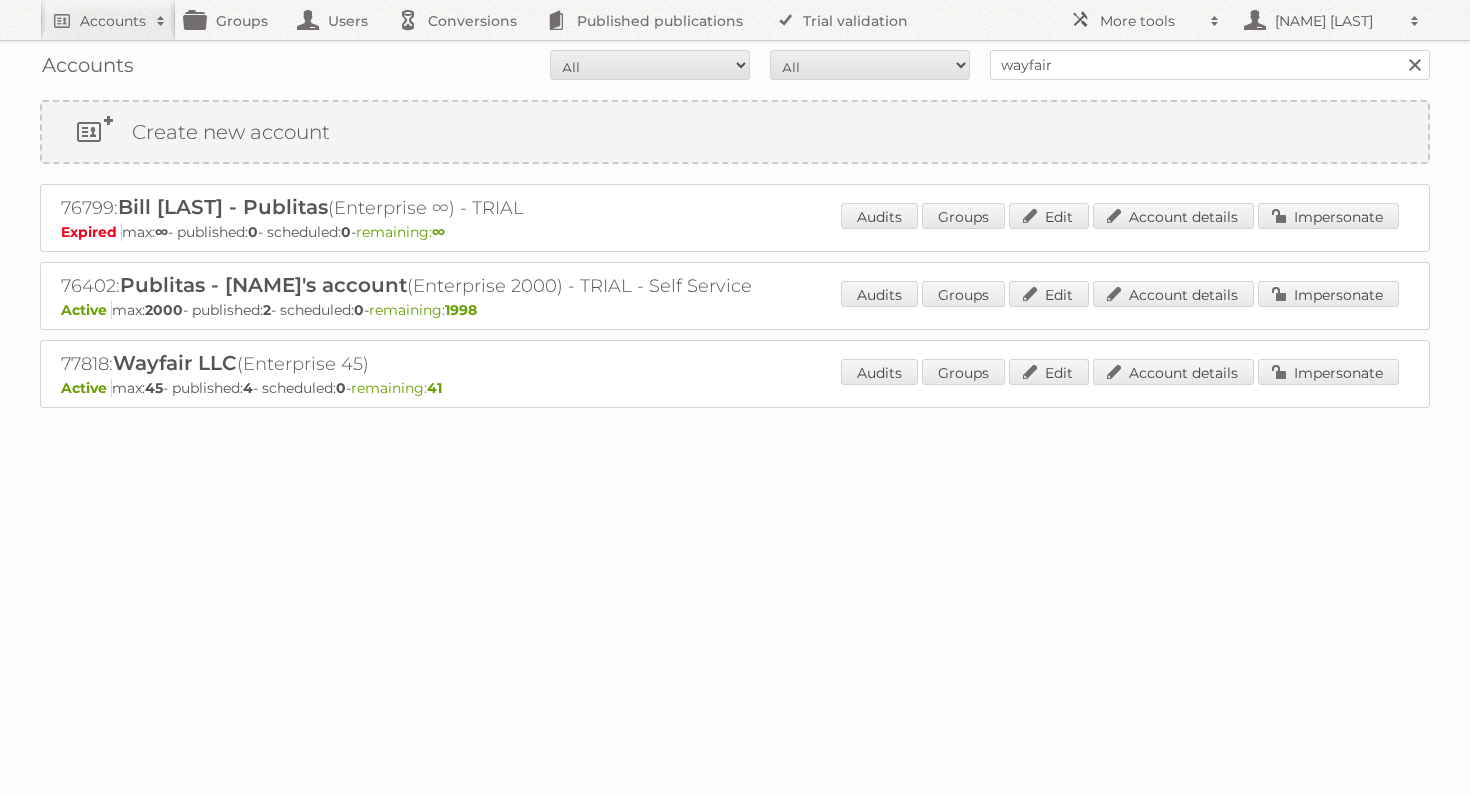 scroll, scrollTop: 0, scrollLeft: 0, axis: both 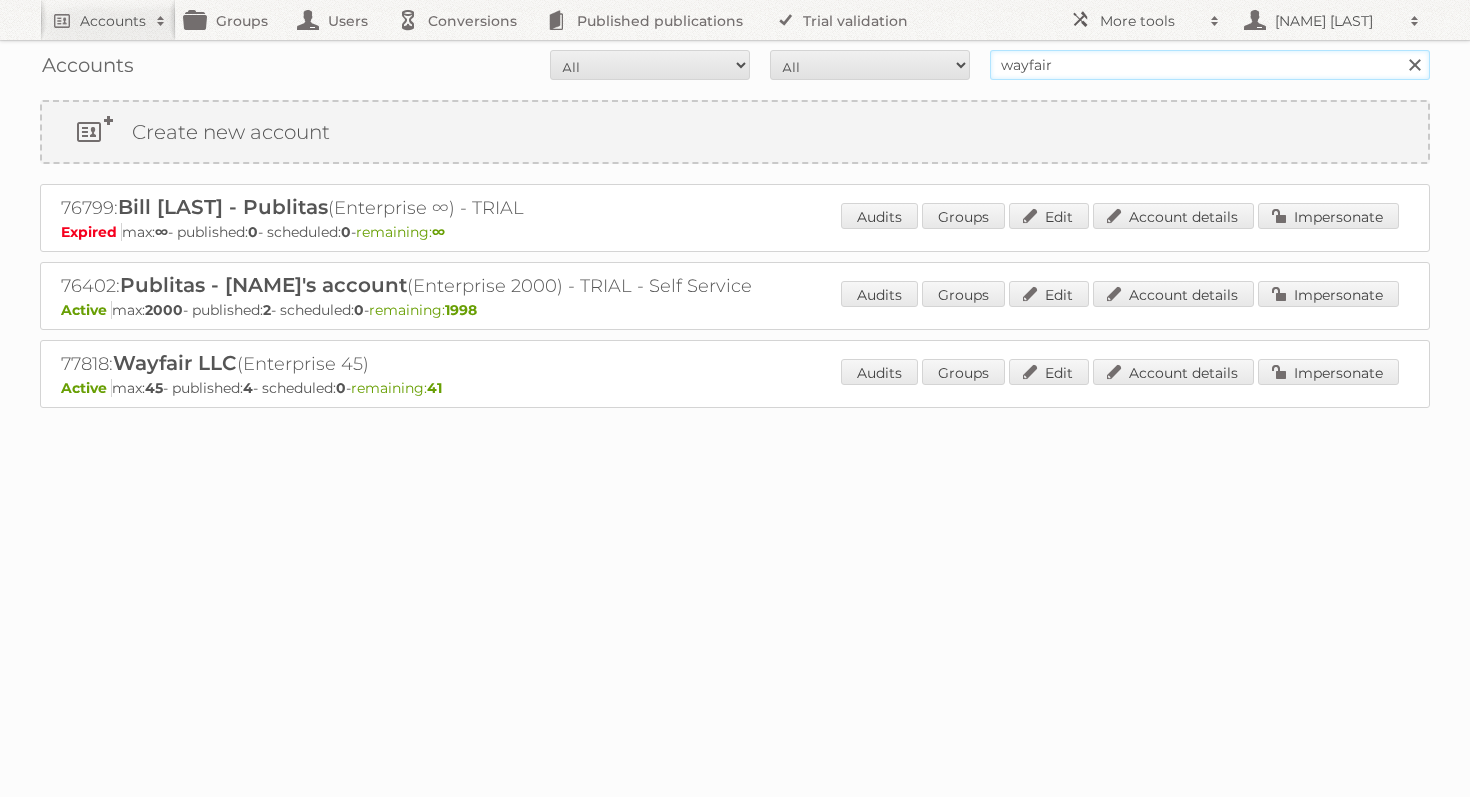 click on "wayfair" at bounding box center [1210, 65] 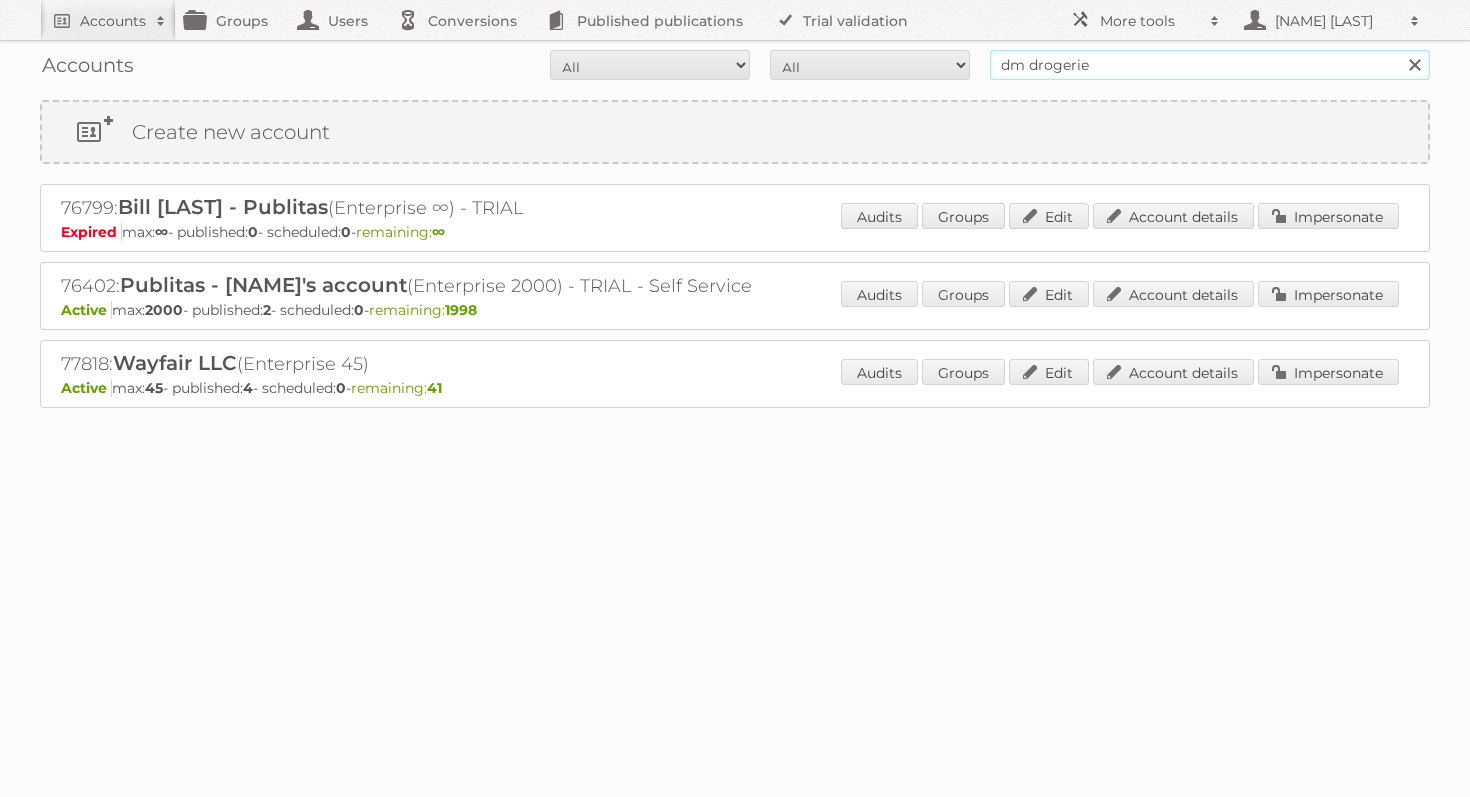 type on "dm drogerie" 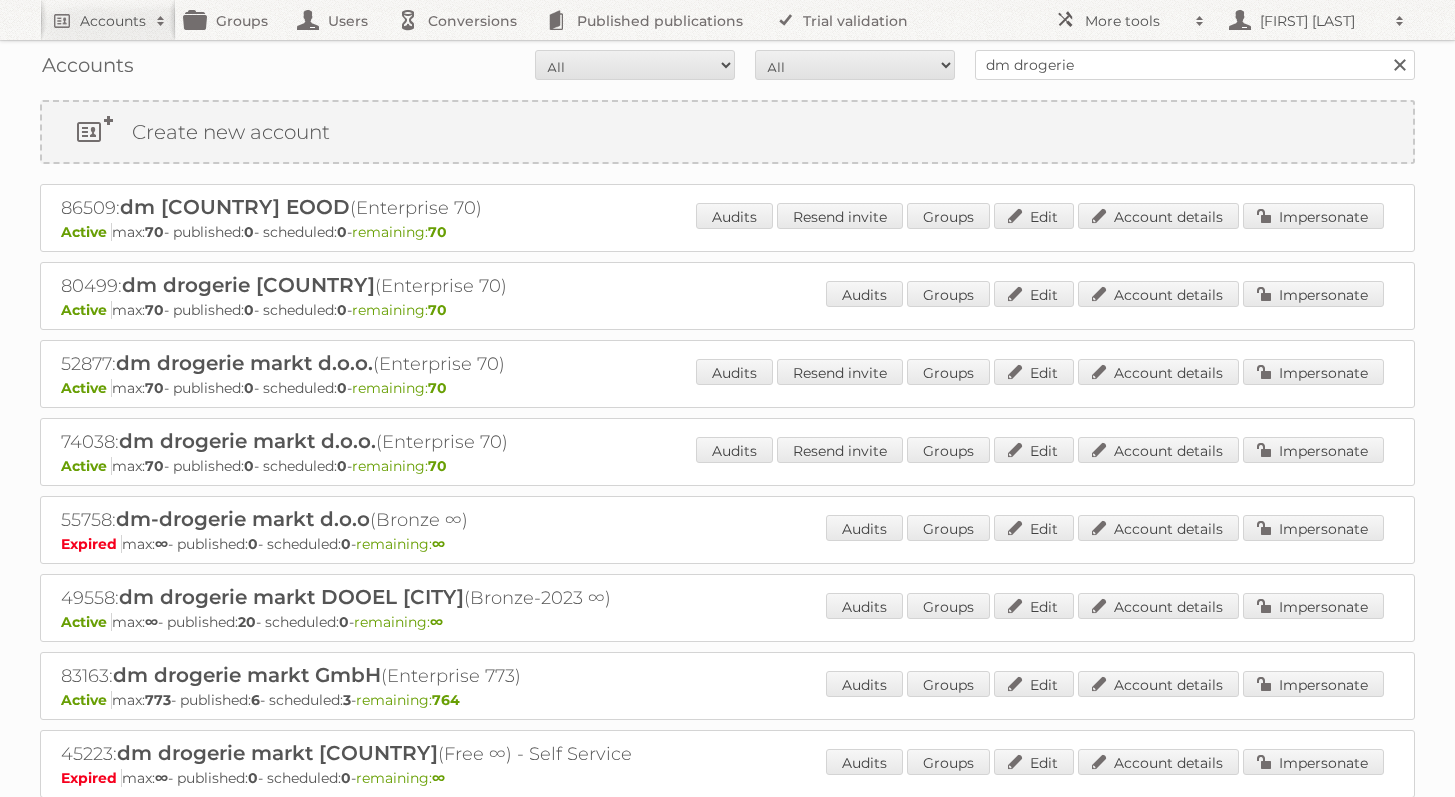 scroll, scrollTop: 0, scrollLeft: 0, axis: both 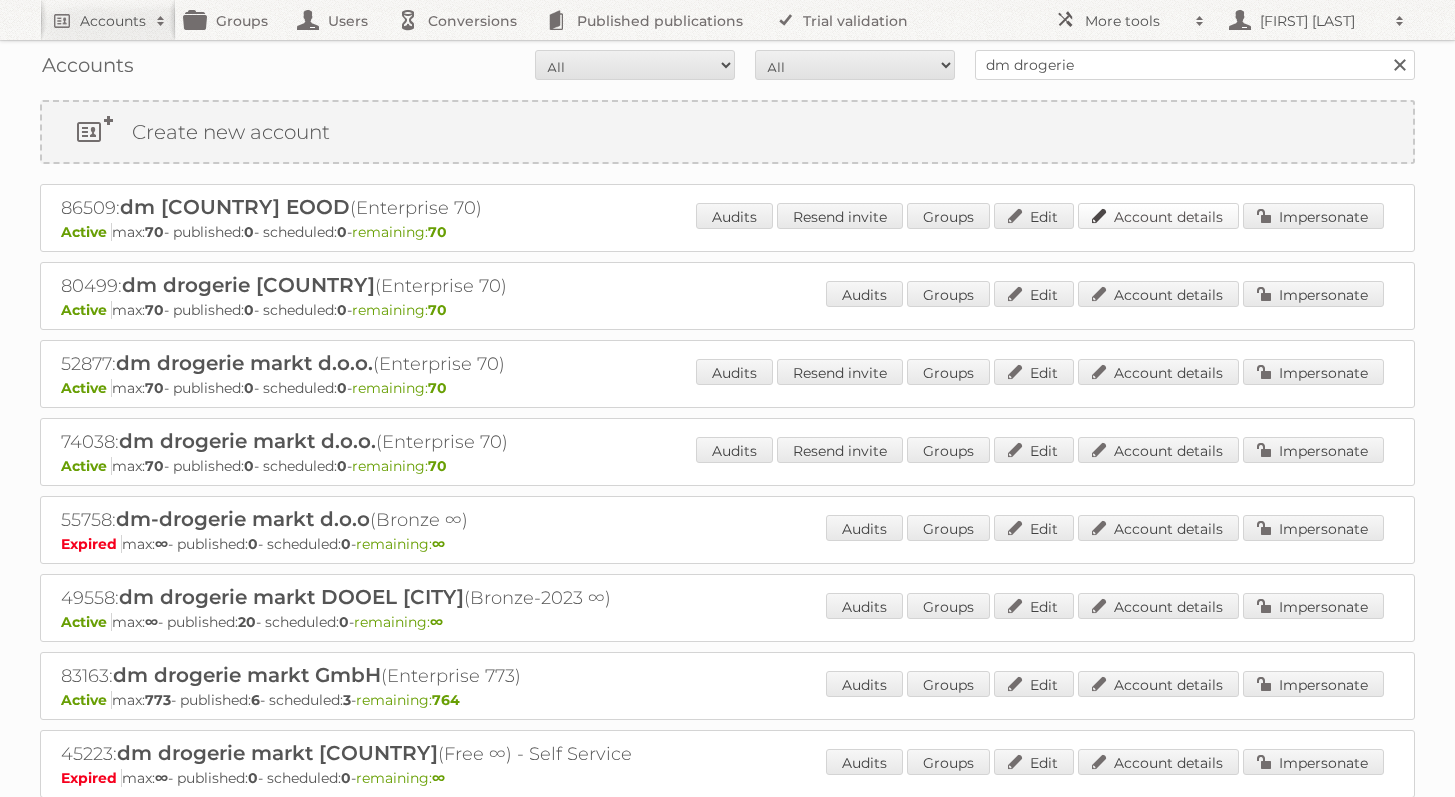 click on "Account details" at bounding box center [1158, 216] 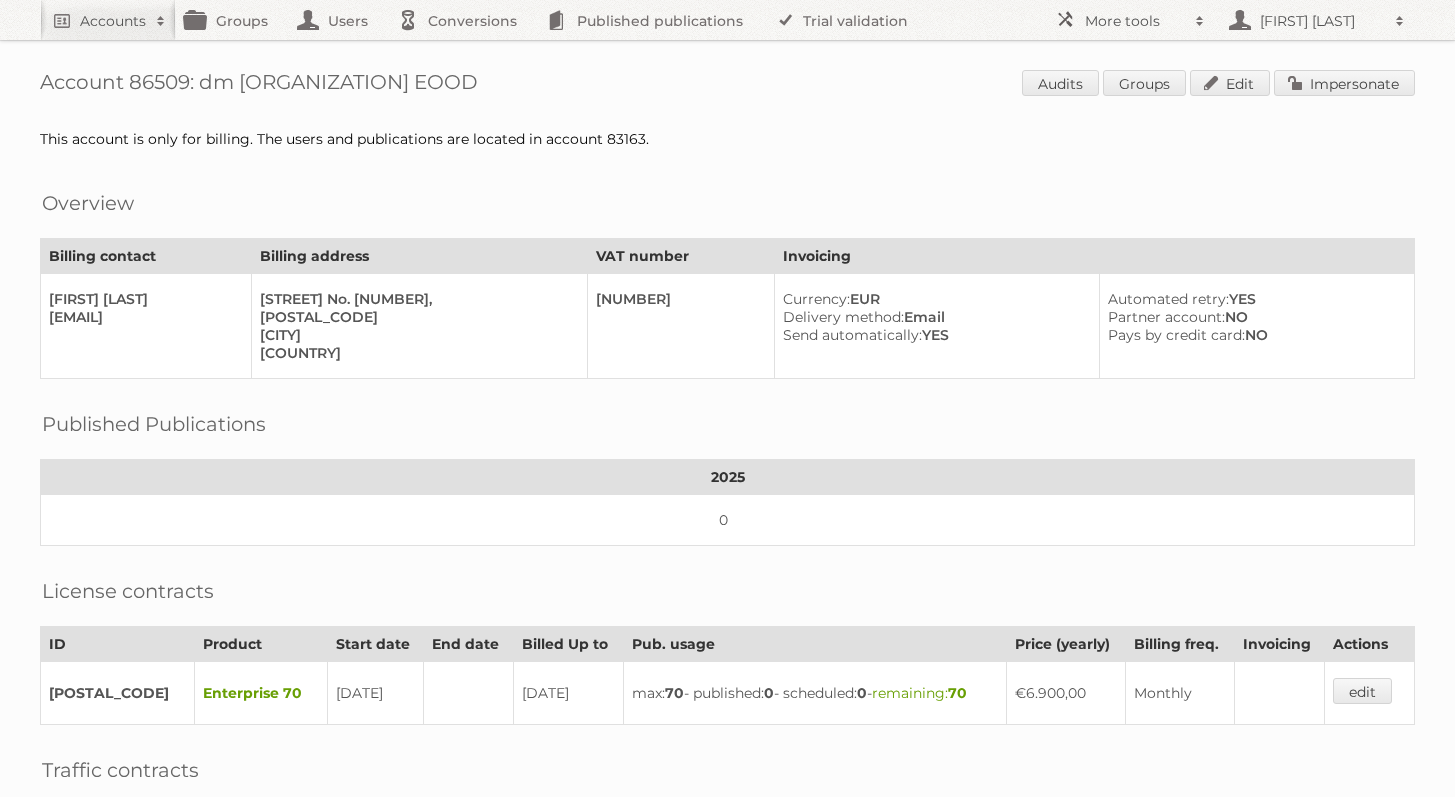 scroll, scrollTop: 0, scrollLeft: 0, axis: both 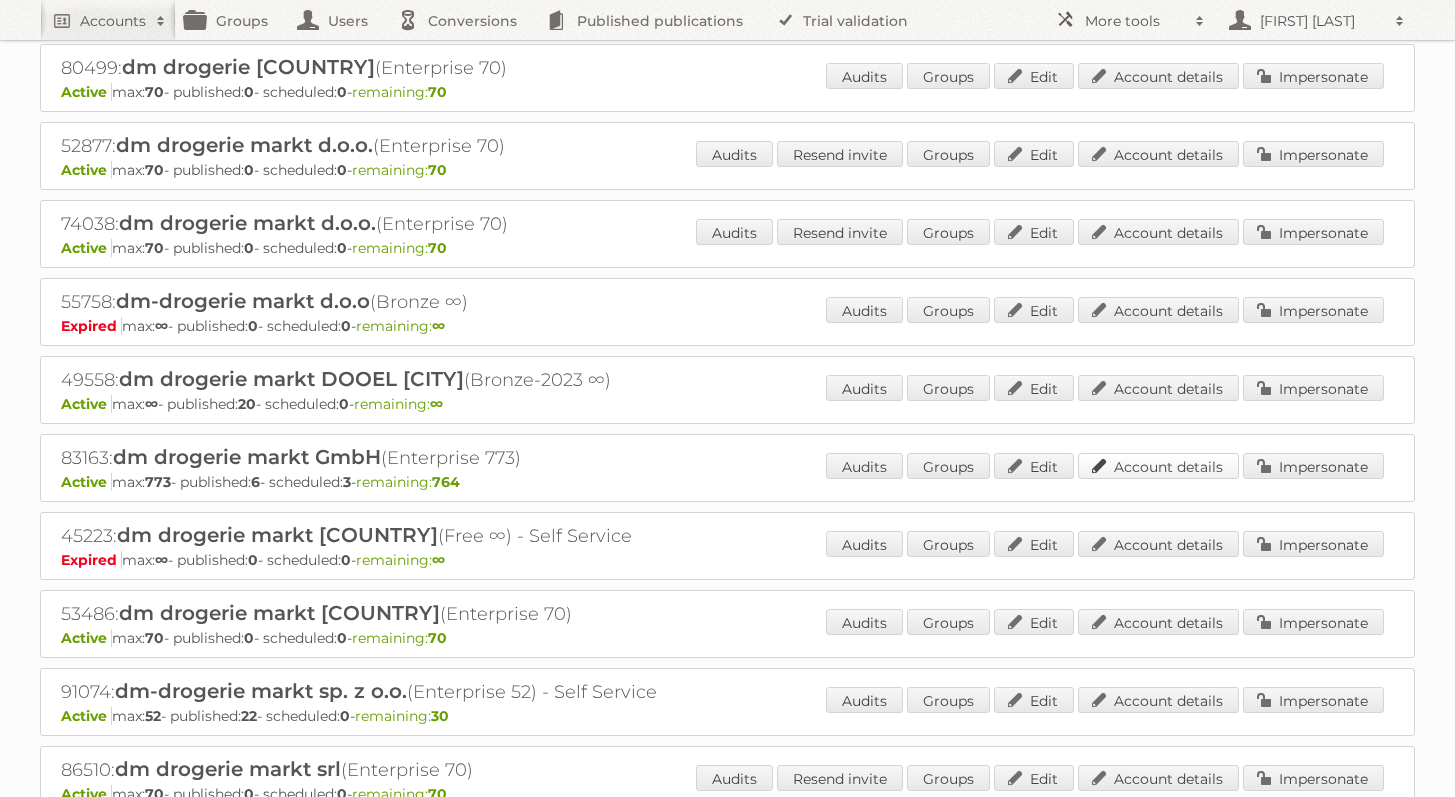 click on "Account details" at bounding box center [1158, 466] 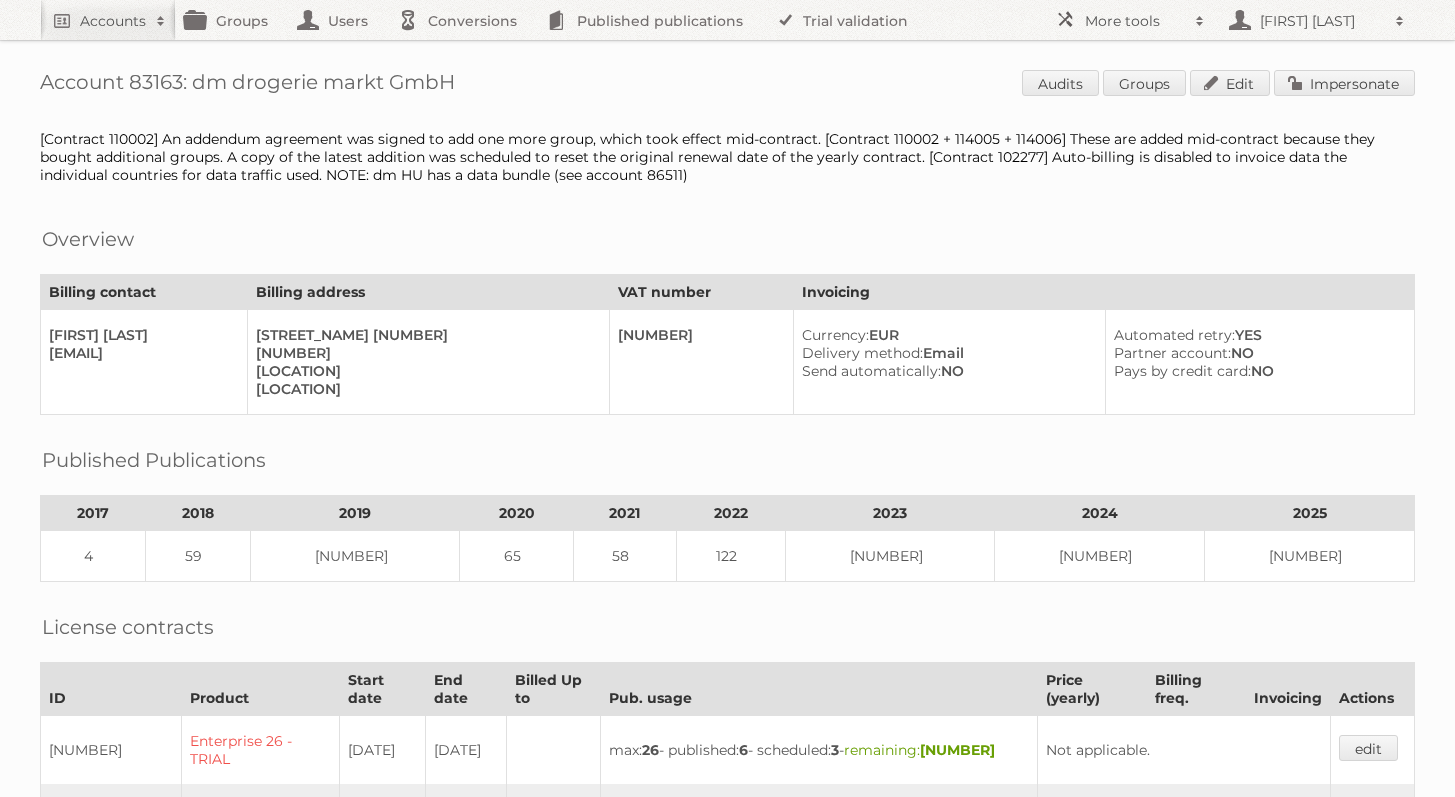 scroll, scrollTop: 1012, scrollLeft: 0, axis: vertical 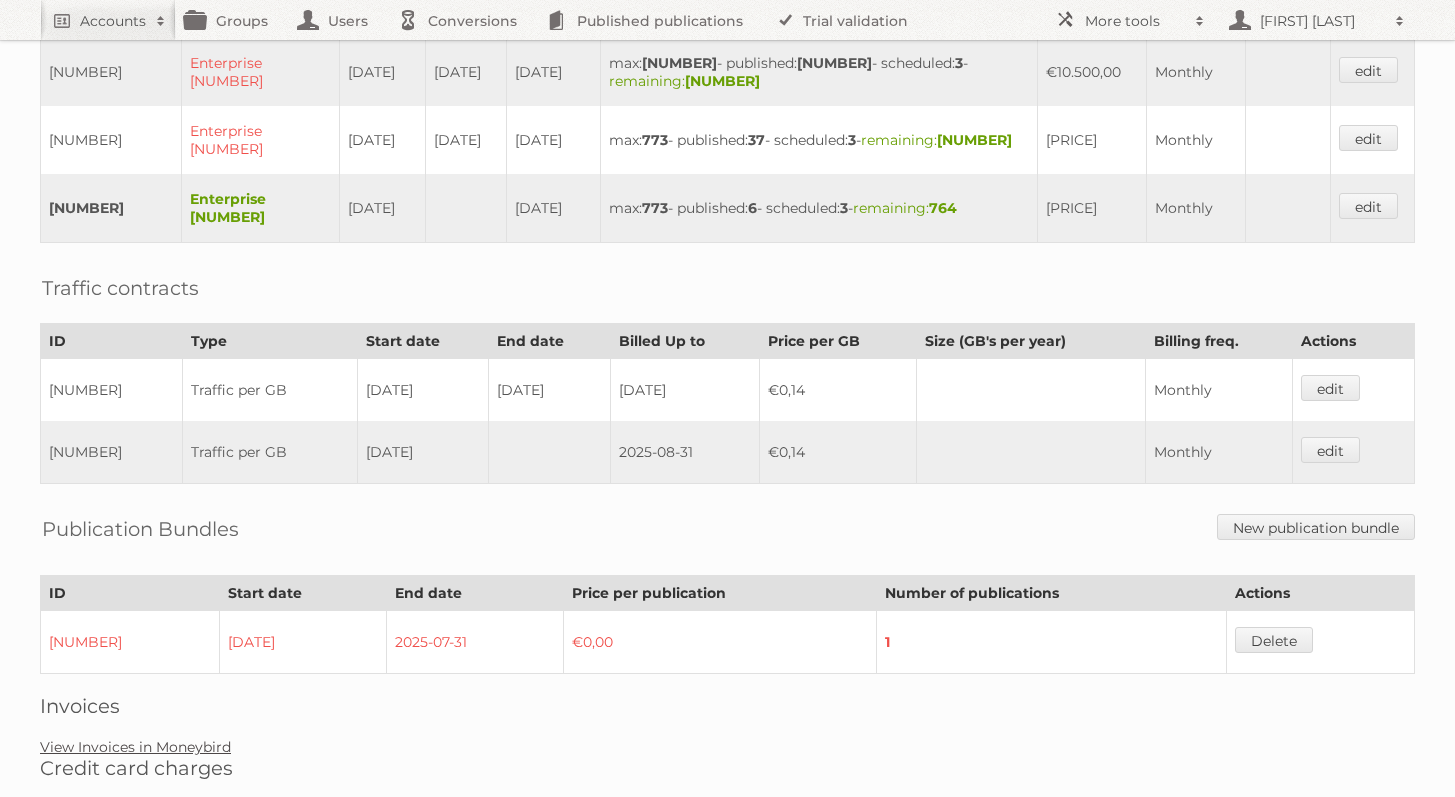 click on "View Invoices in Moneybird" at bounding box center [135, 747] 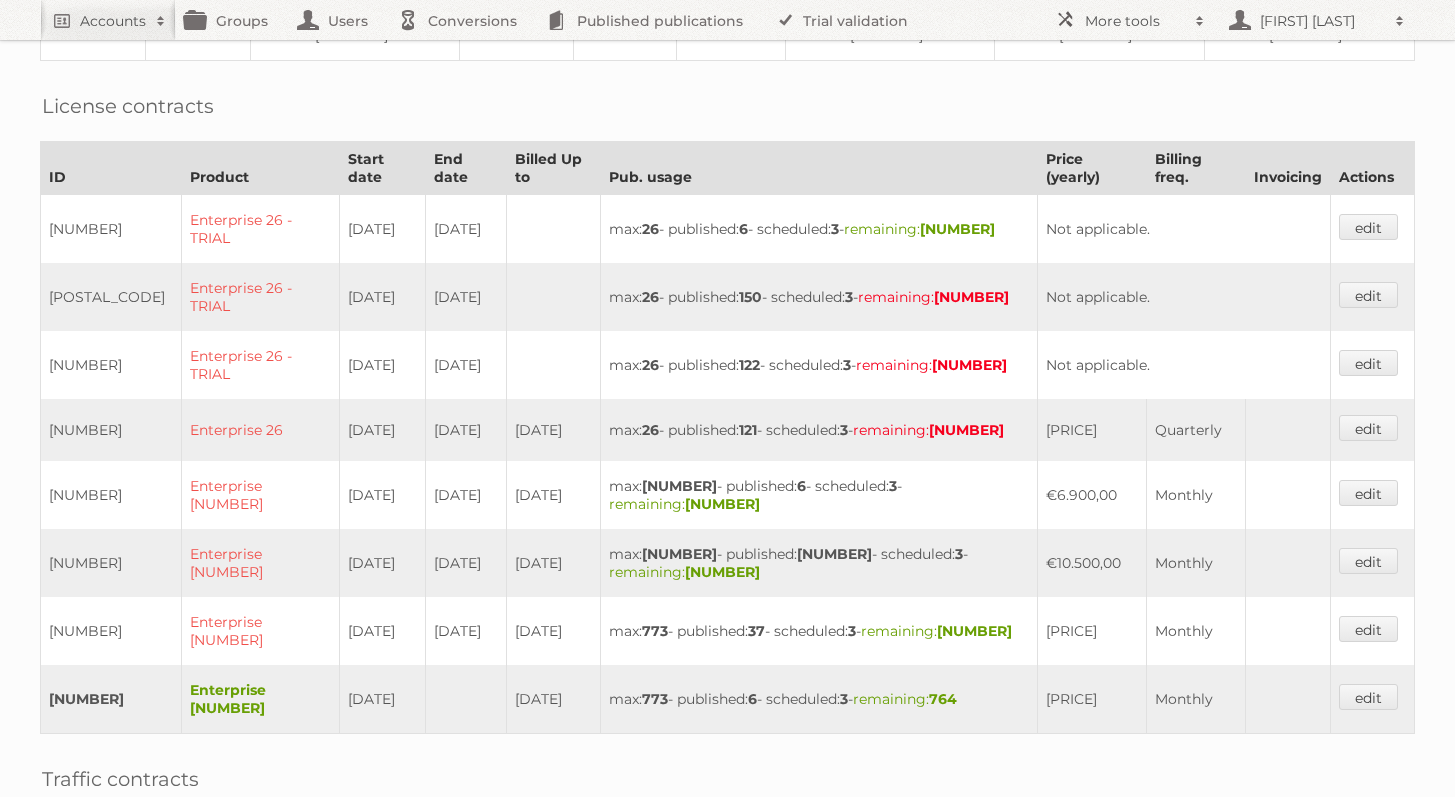 scroll, scrollTop: 508, scrollLeft: 0, axis: vertical 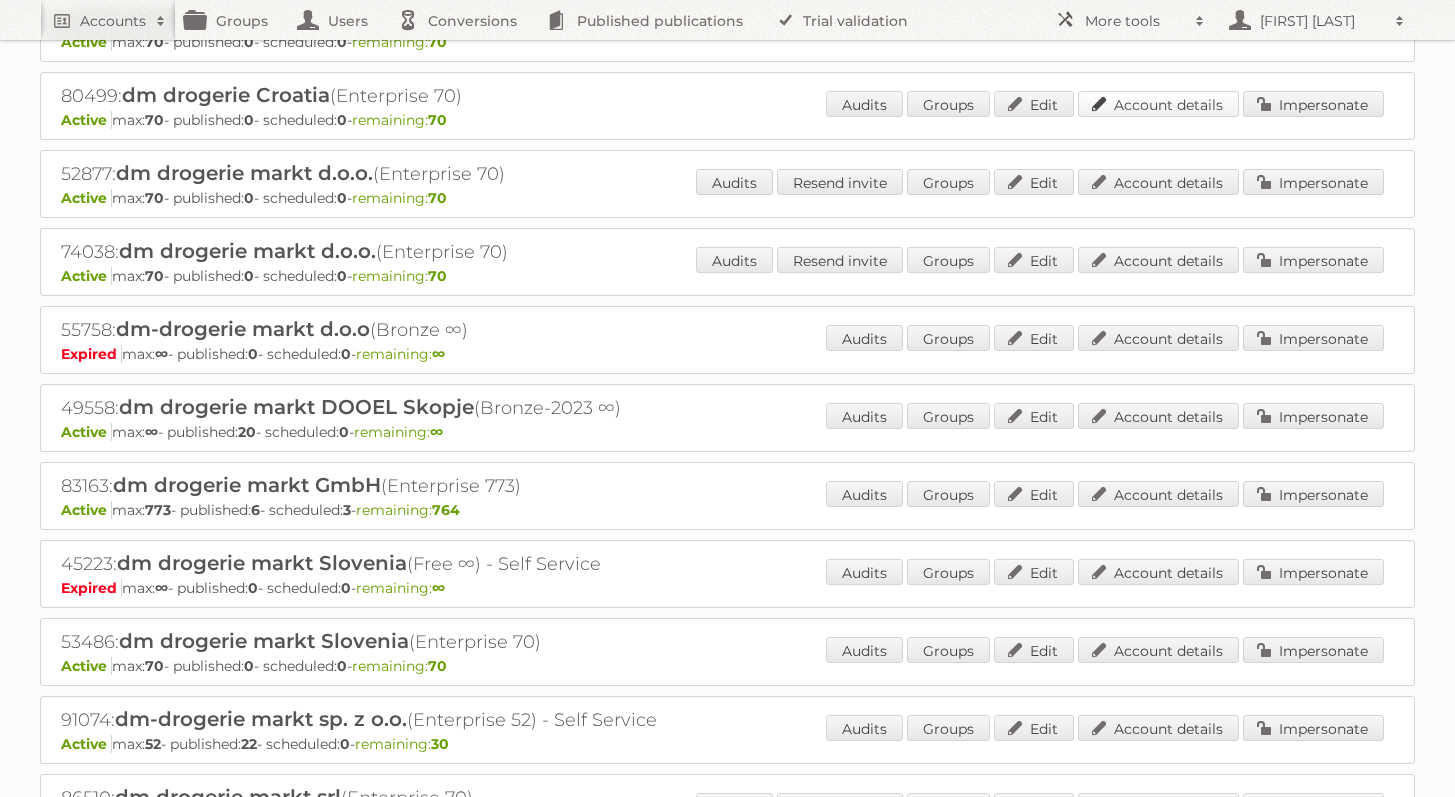 click on "Account details" at bounding box center [1158, 104] 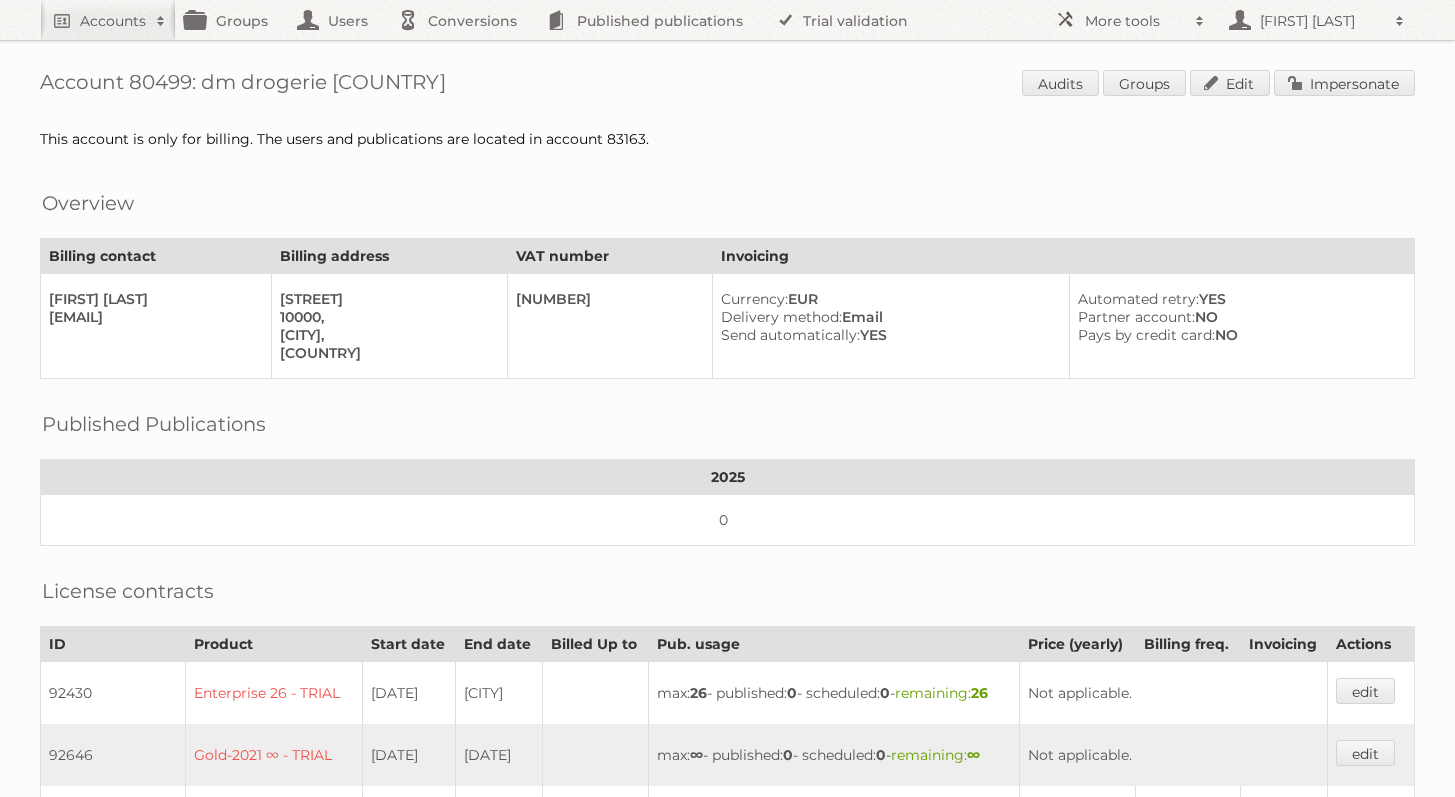 scroll, scrollTop: 0, scrollLeft: 0, axis: both 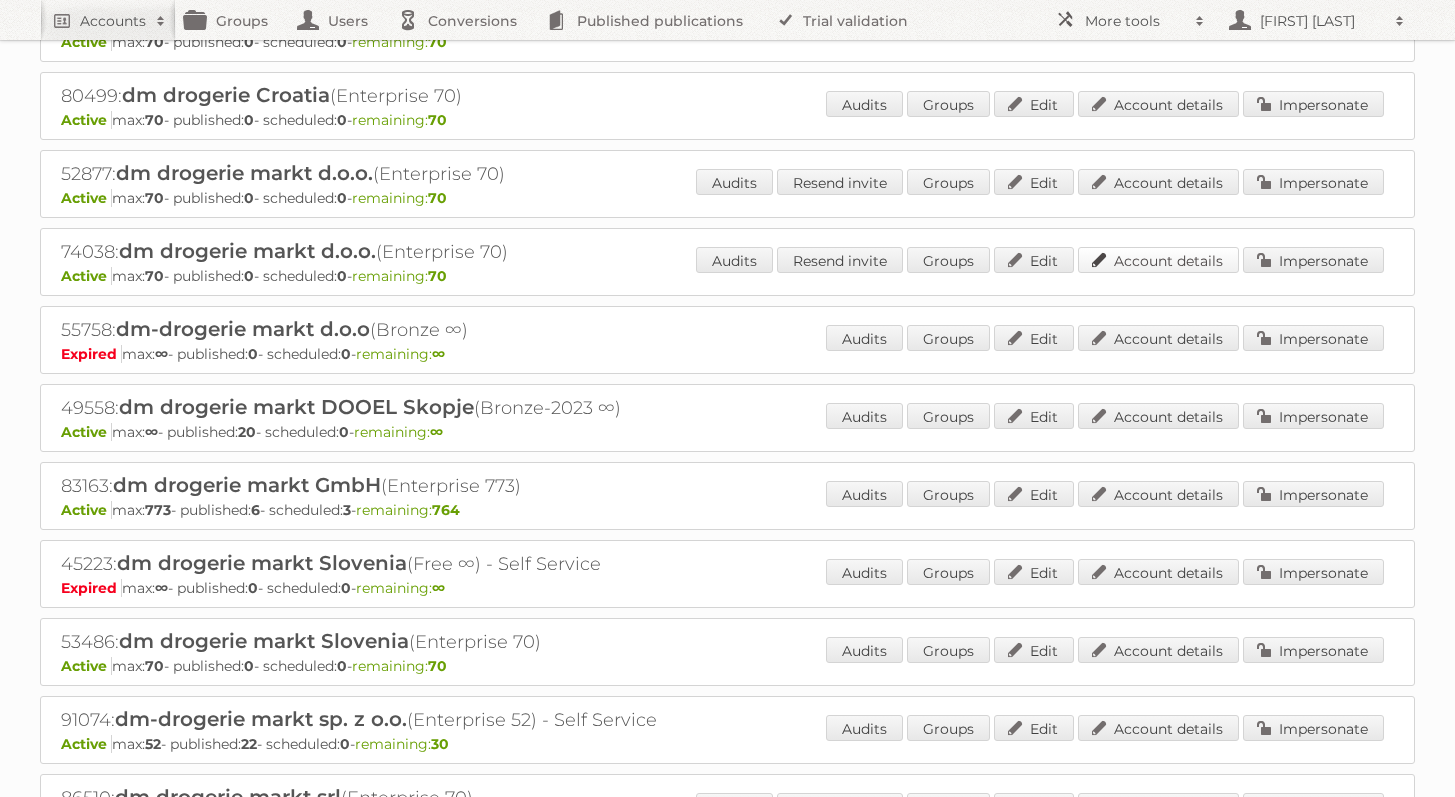 click on "Account details" at bounding box center (1158, 260) 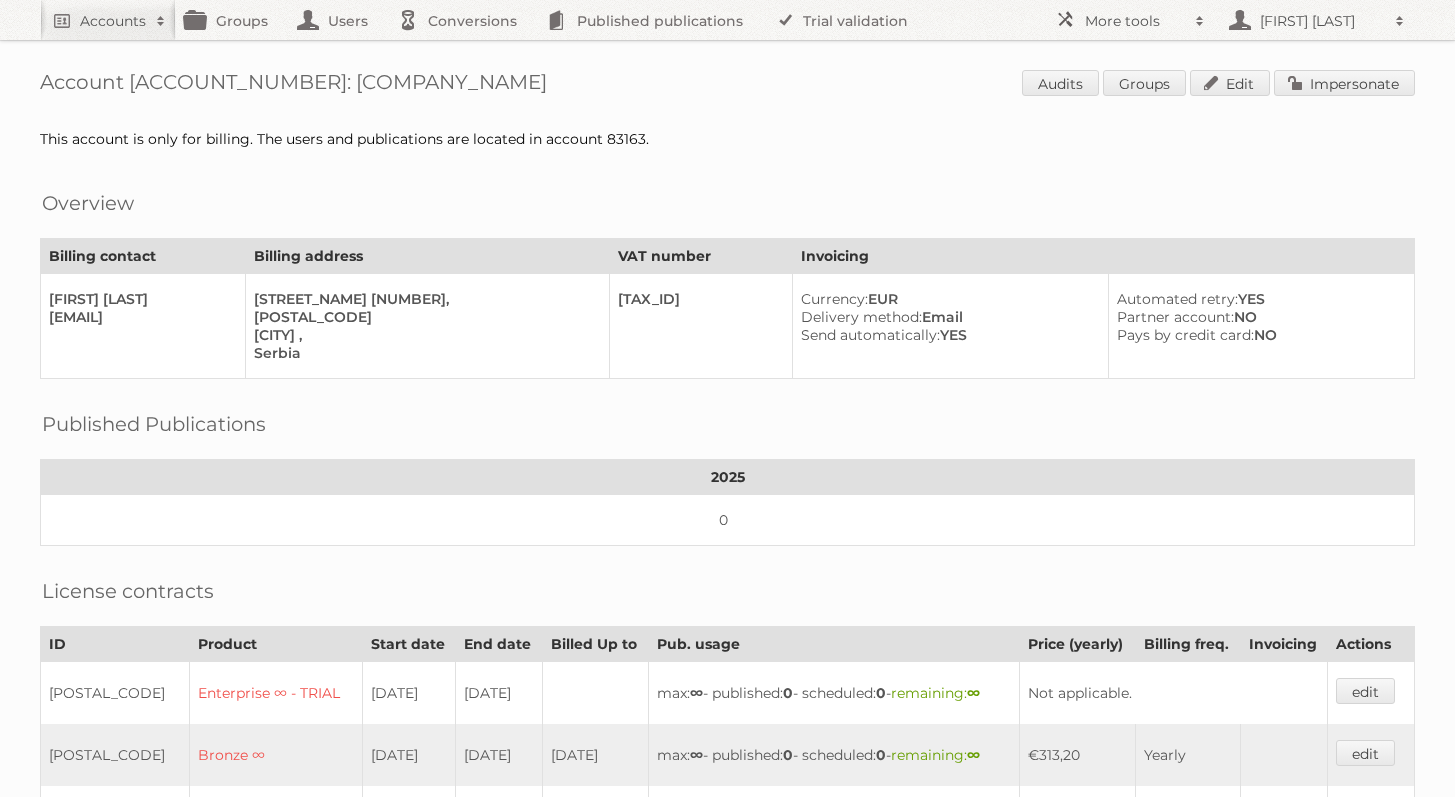 scroll, scrollTop: 0, scrollLeft: 0, axis: both 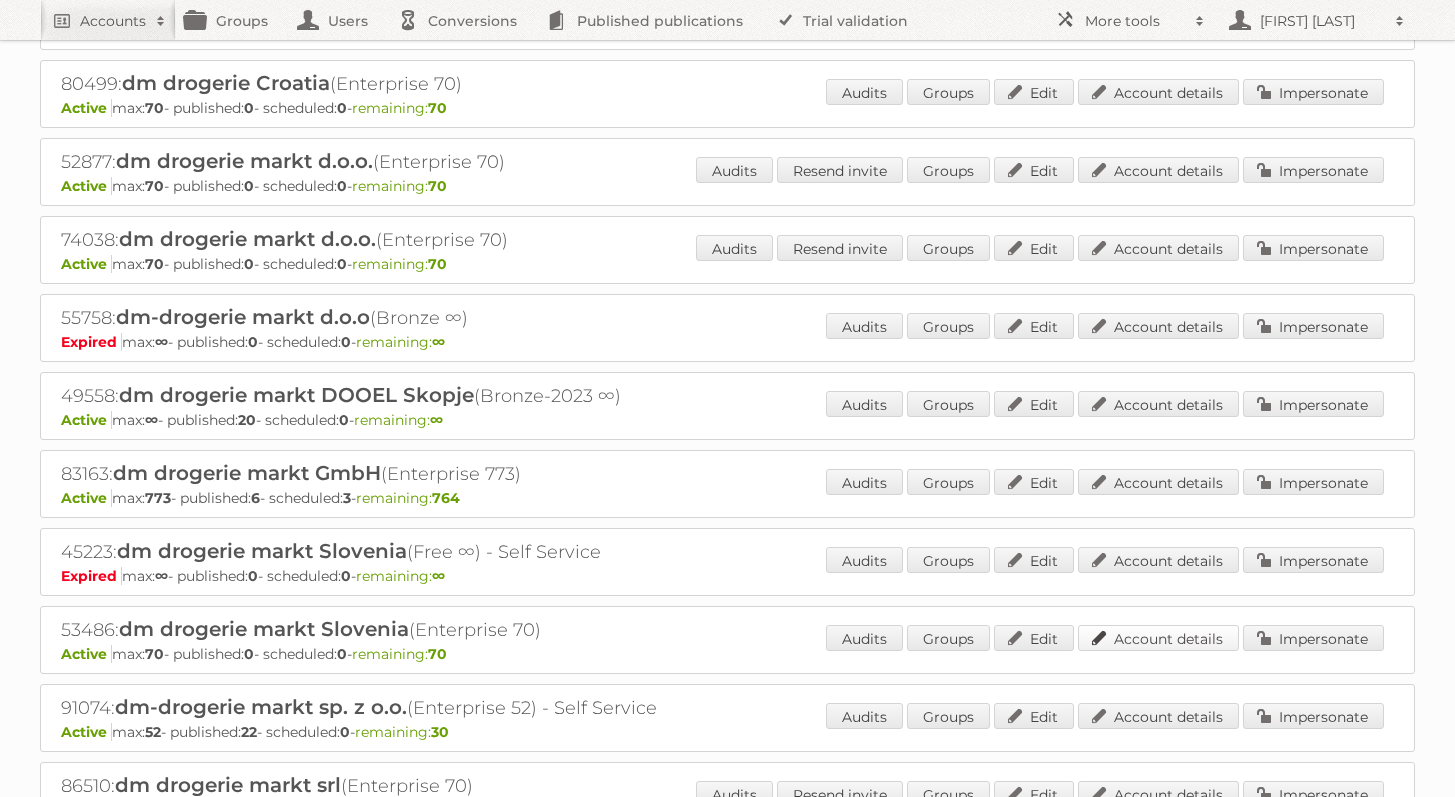 click on "Account details" at bounding box center (1158, 638) 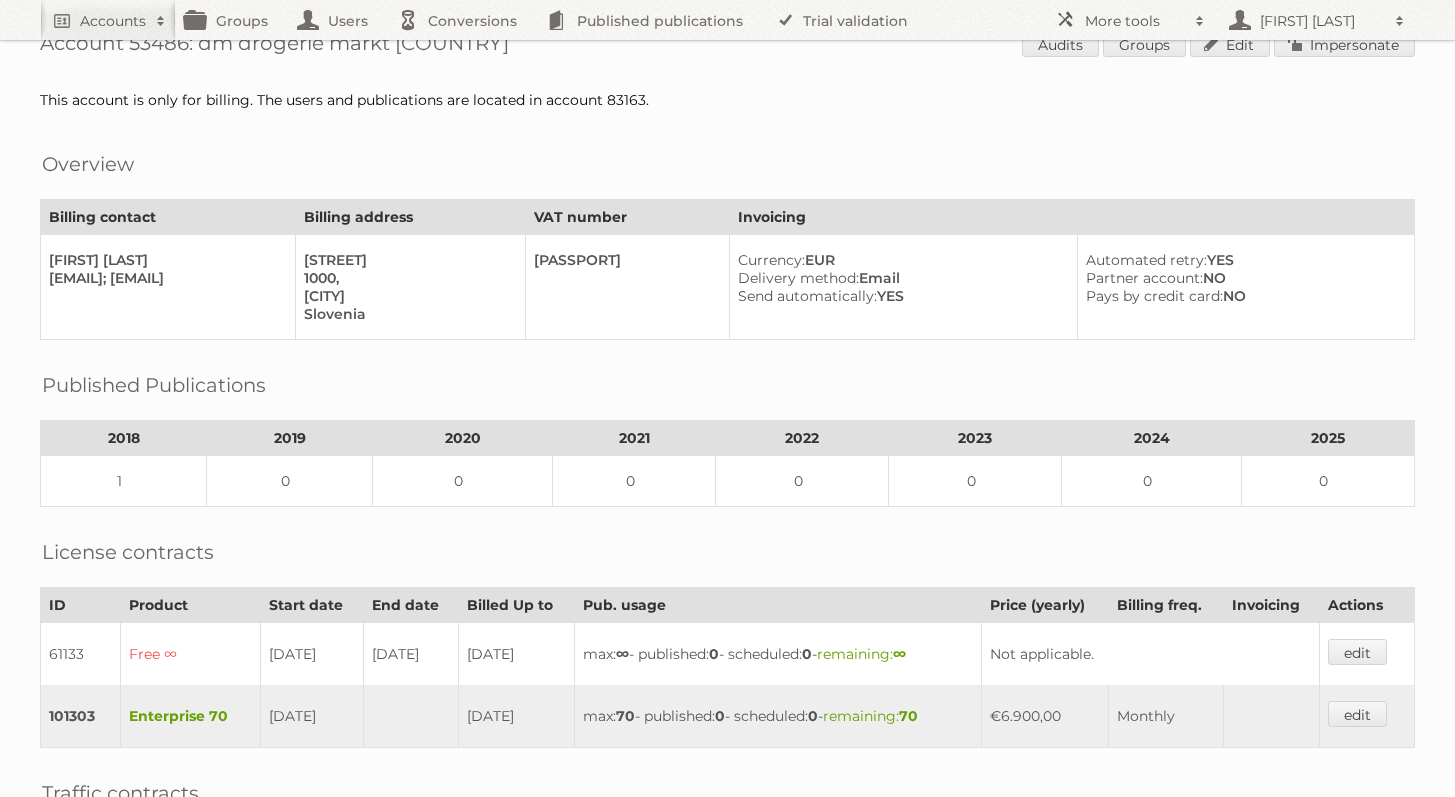 scroll, scrollTop: 27, scrollLeft: 0, axis: vertical 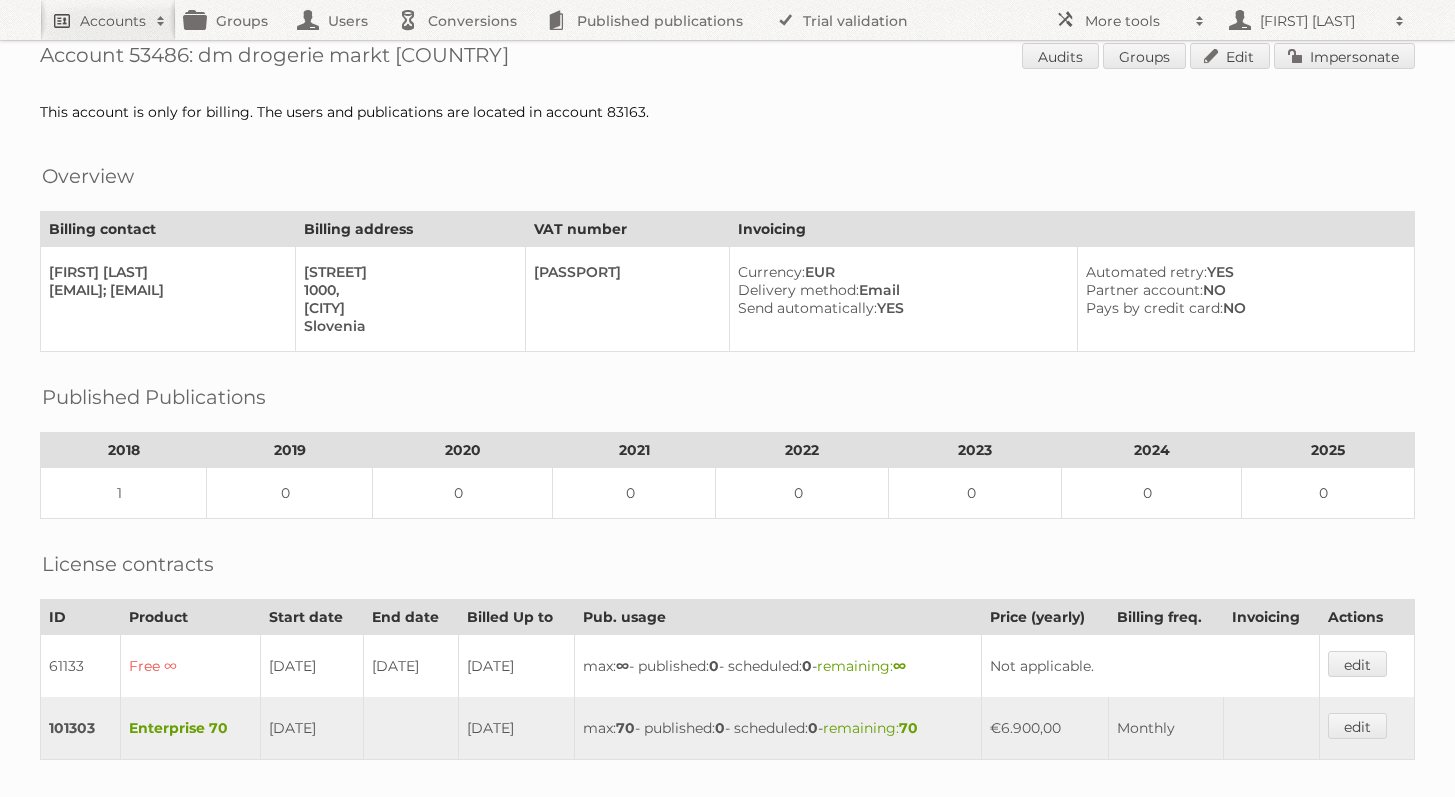 click on "Accounts" at bounding box center [113, 21] 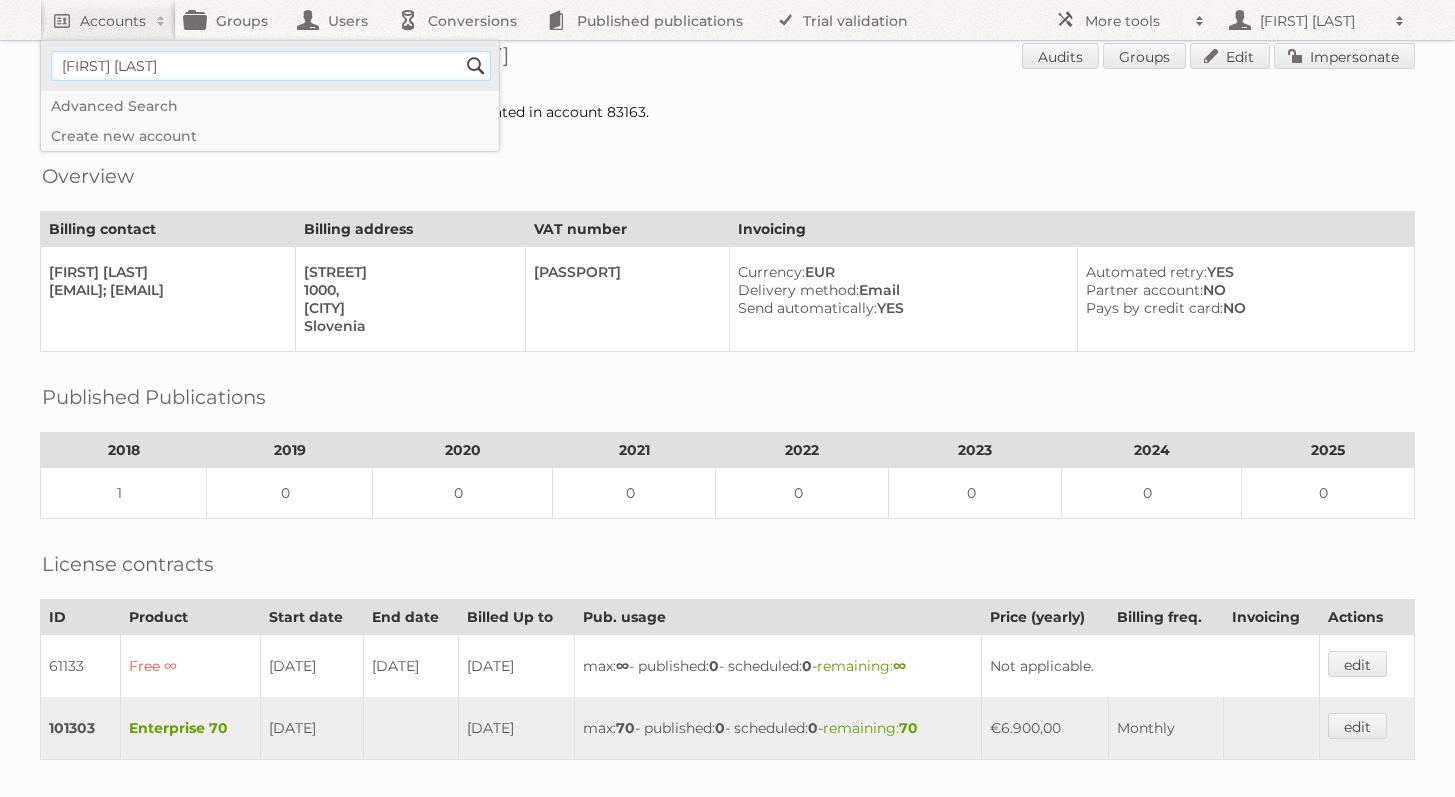 type on "[FIRST] [LAST]" 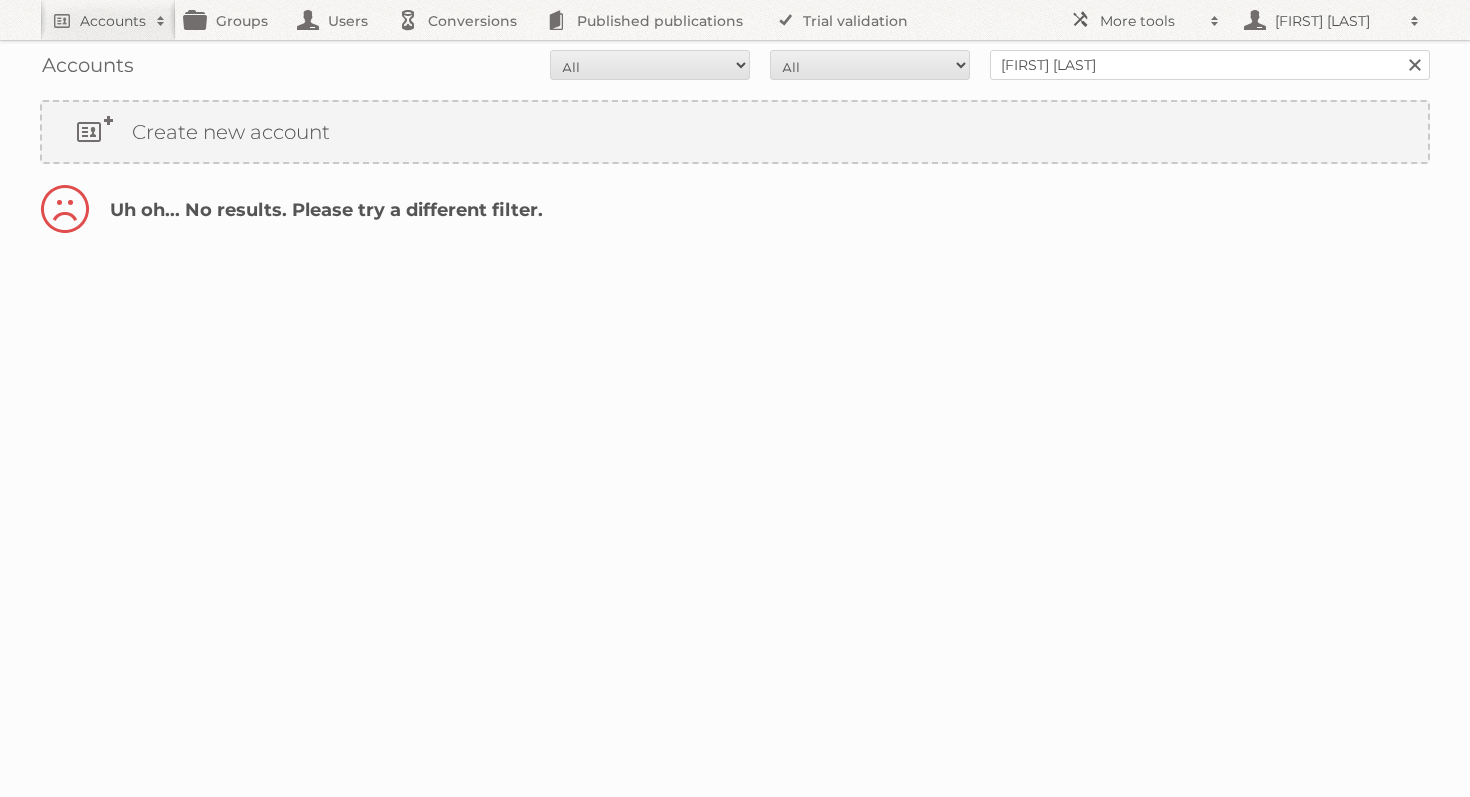 scroll, scrollTop: 0, scrollLeft: 0, axis: both 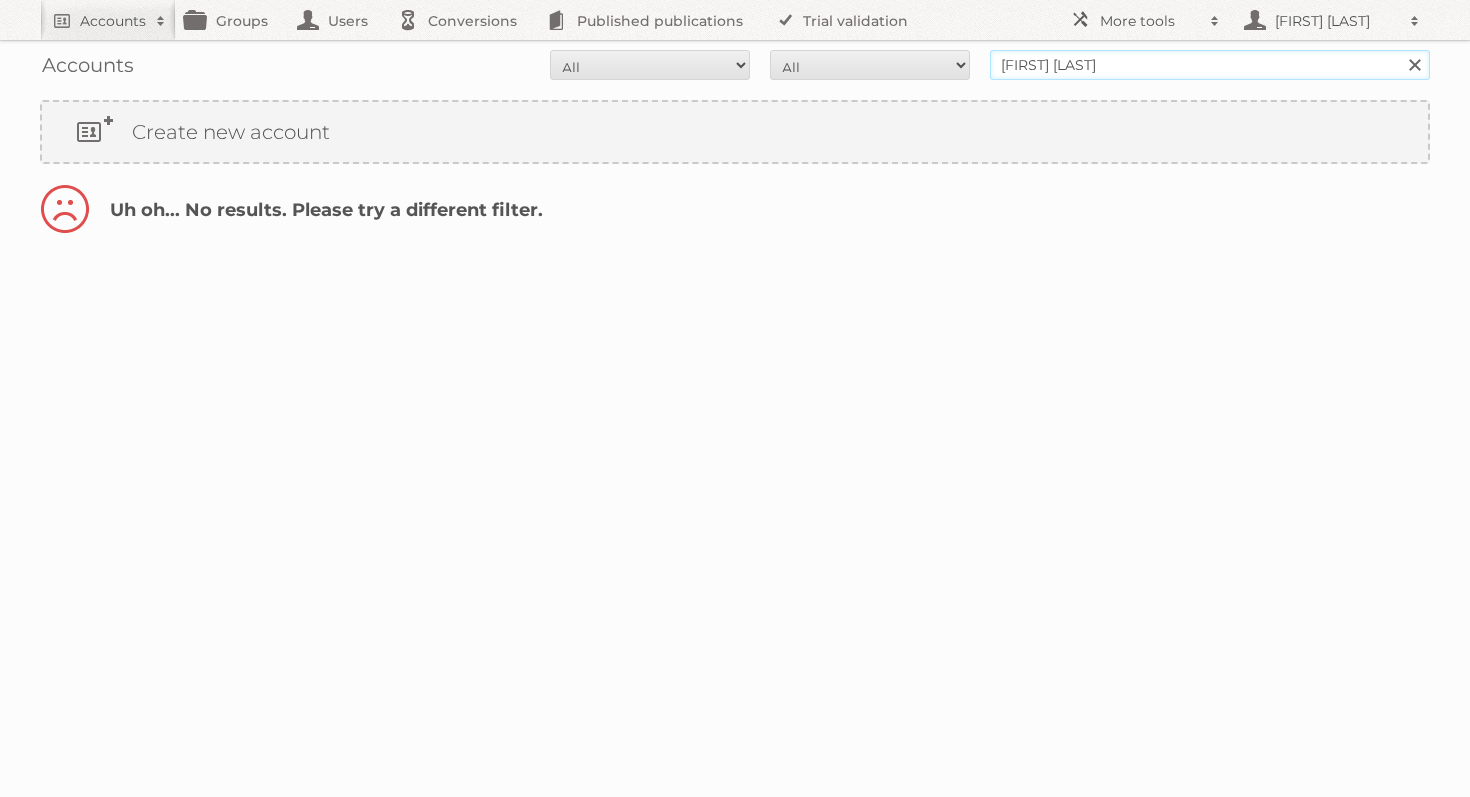 click on "[FIRST] [LAST]" at bounding box center [1210, 65] 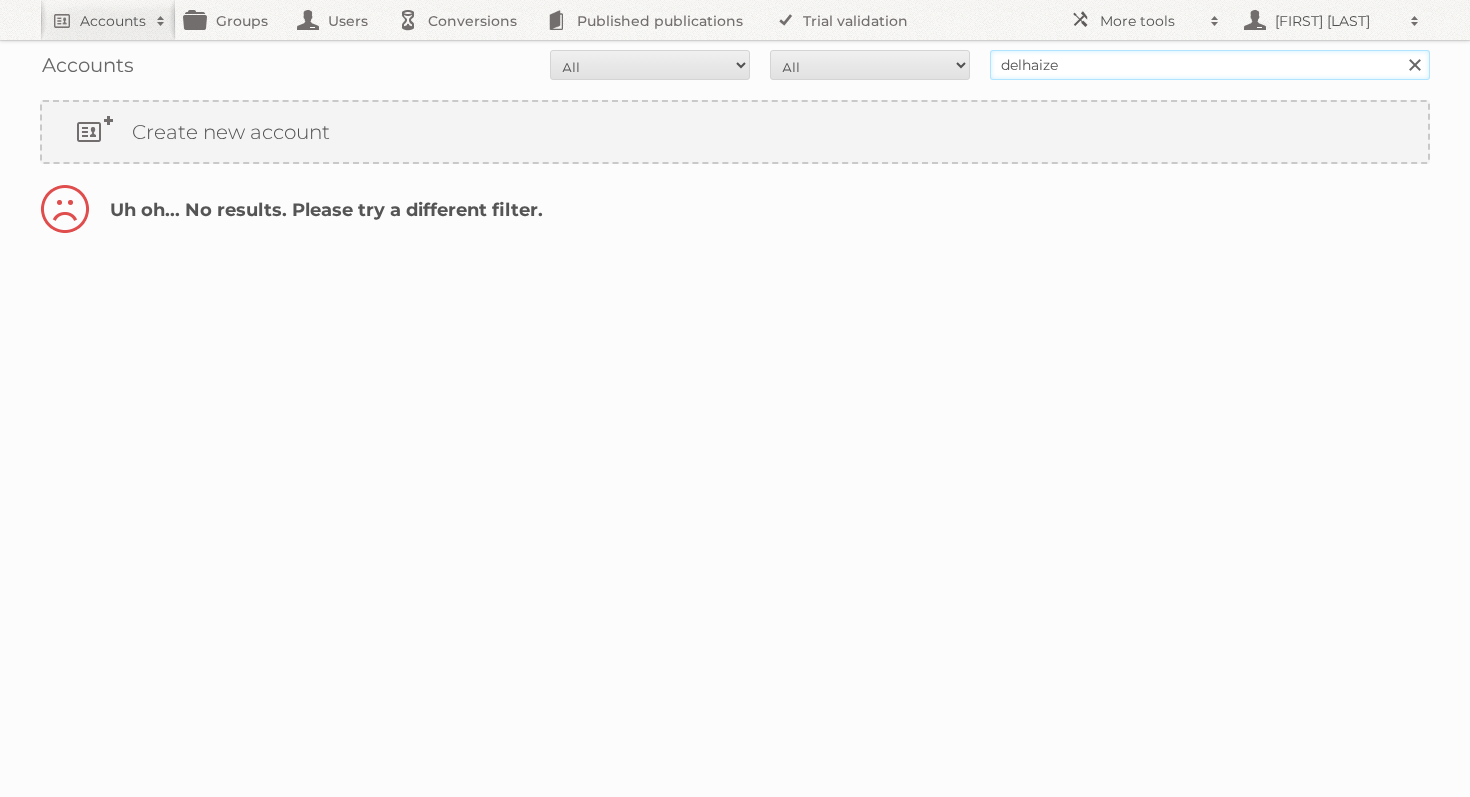 type on "delhaize" 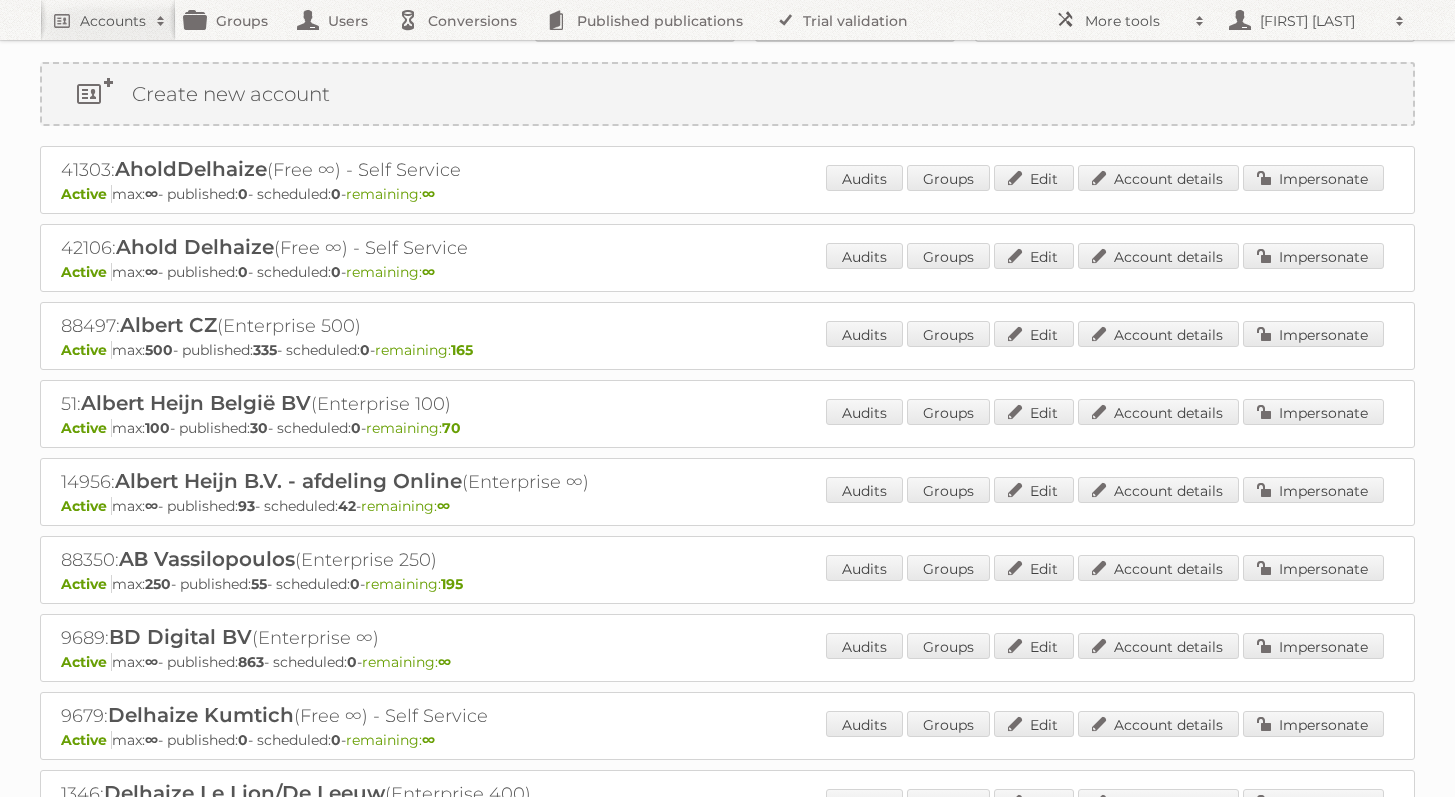 scroll, scrollTop: 64, scrollLeft: 0, axis: vertical 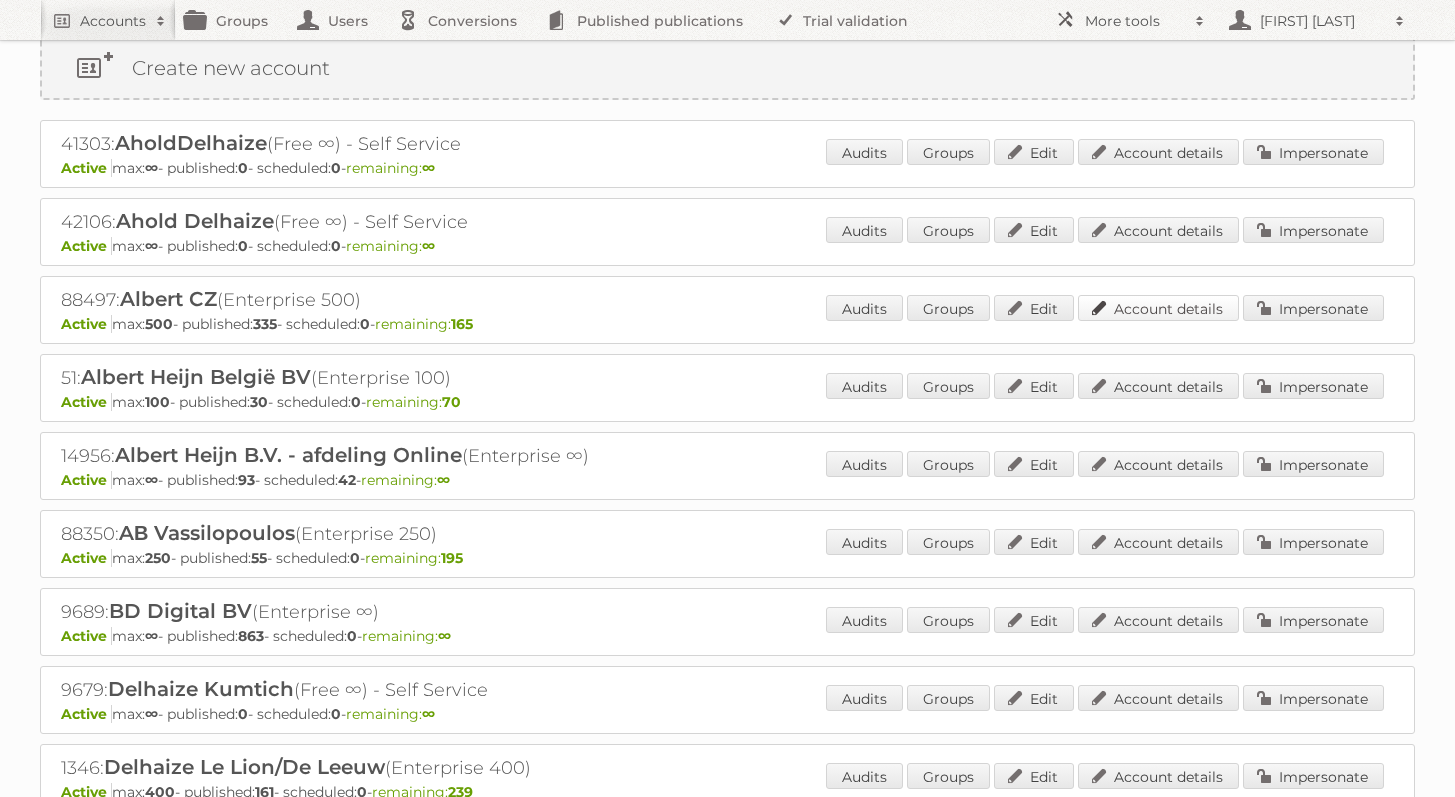 click on "Account details" at bounding box center [1158, 308] 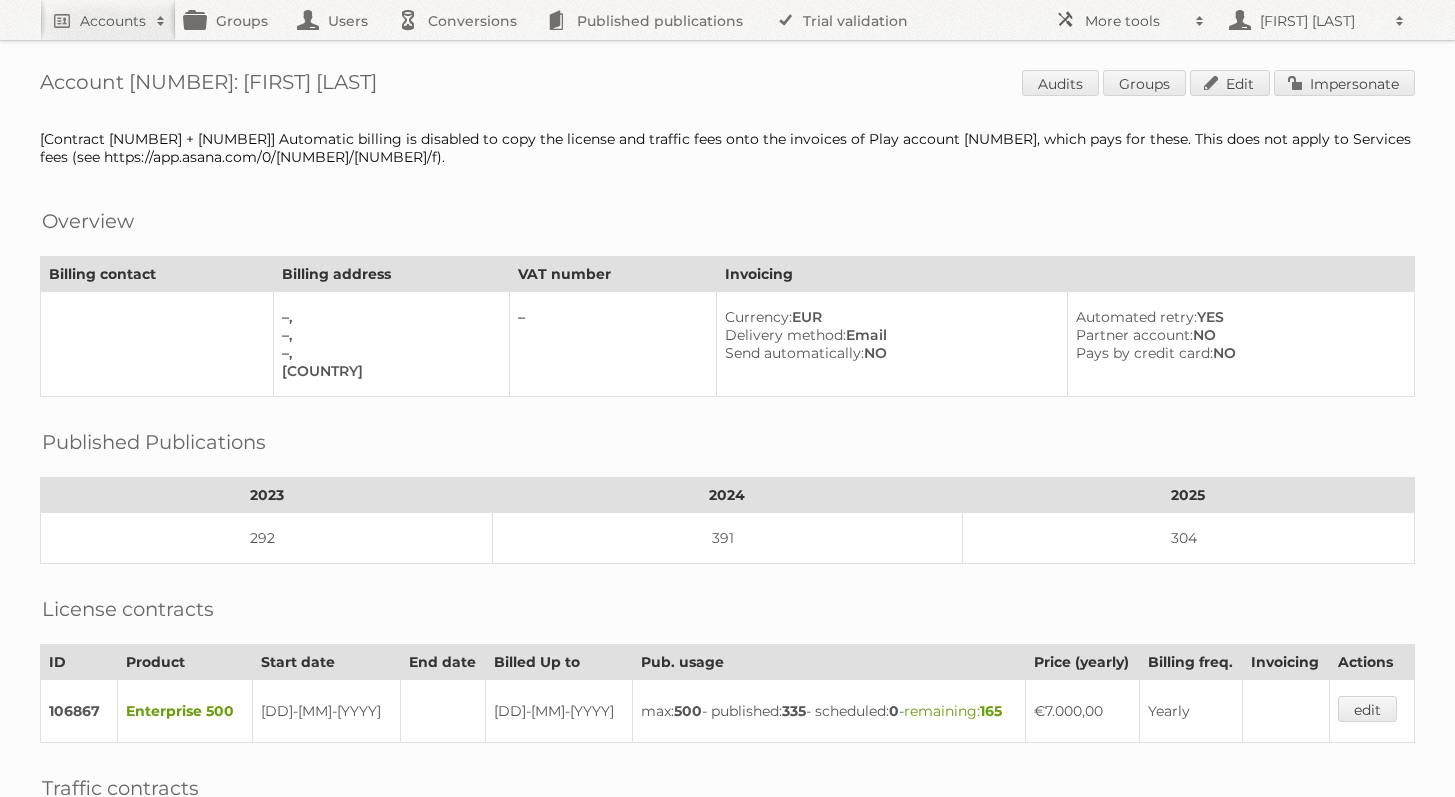 scroll, scrollTop: 0, scrollLeft: 0, axis: both 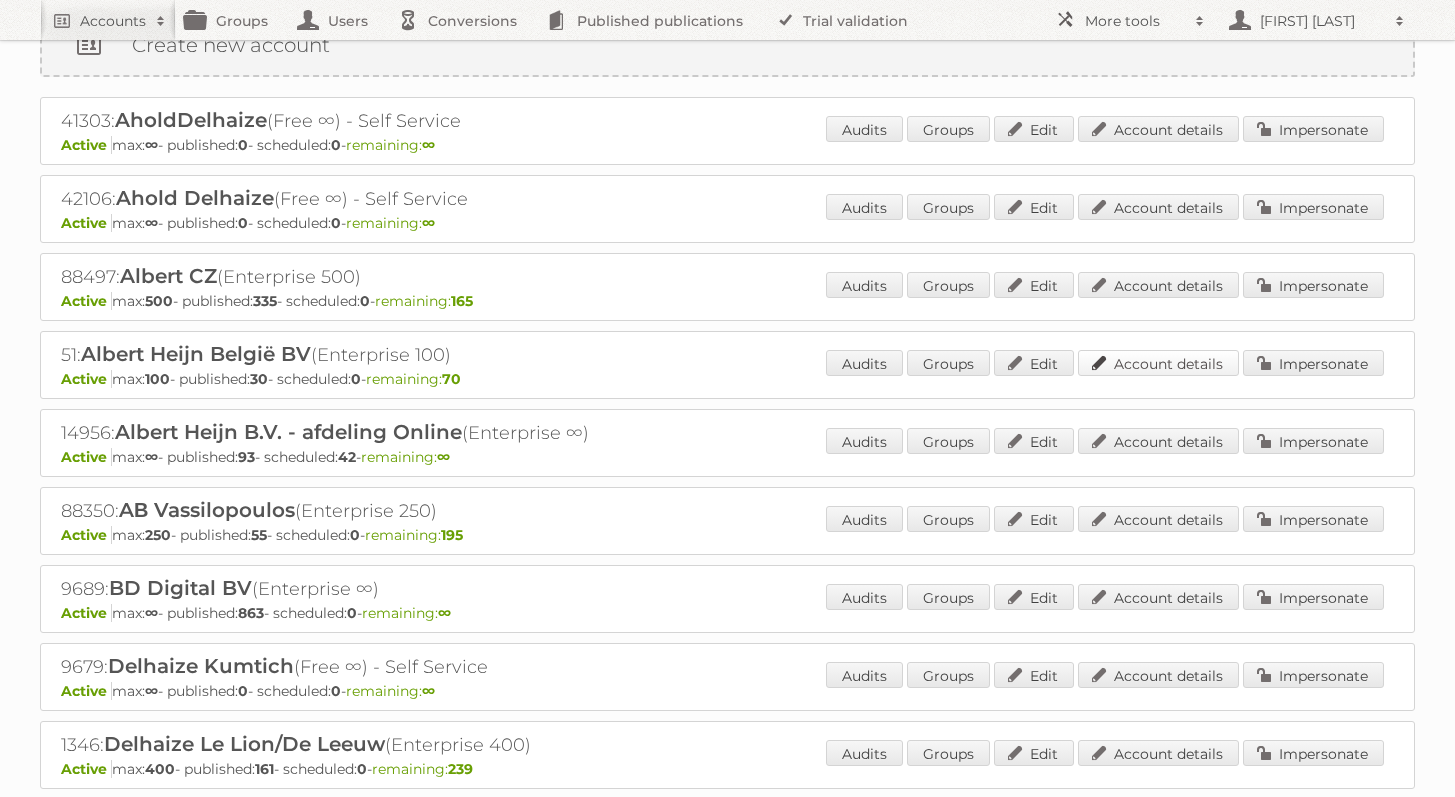 click on "Account details" at bounding box center [1158, 363] 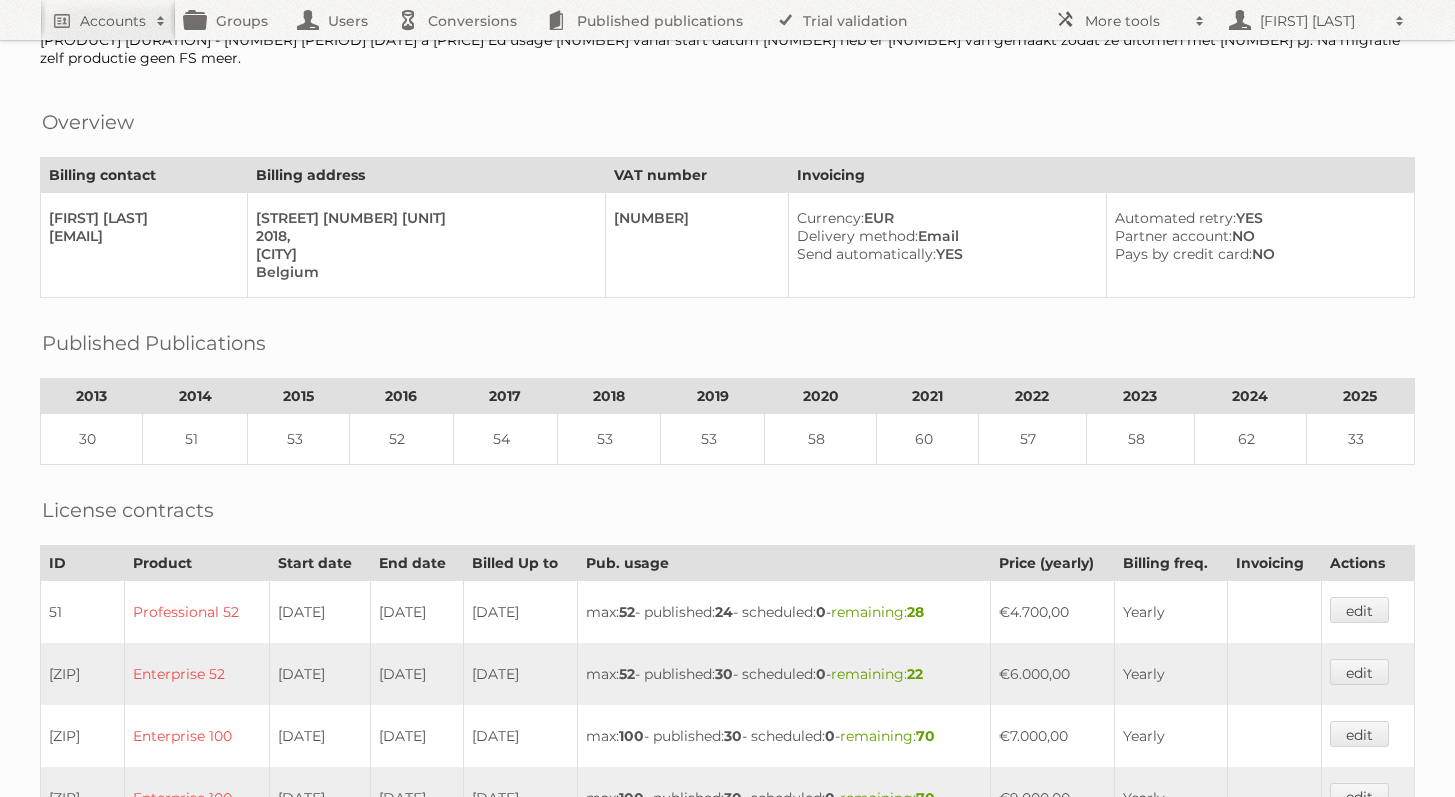 scroll, scrollTop: 170, scrollLeft: 0, axis: vertical 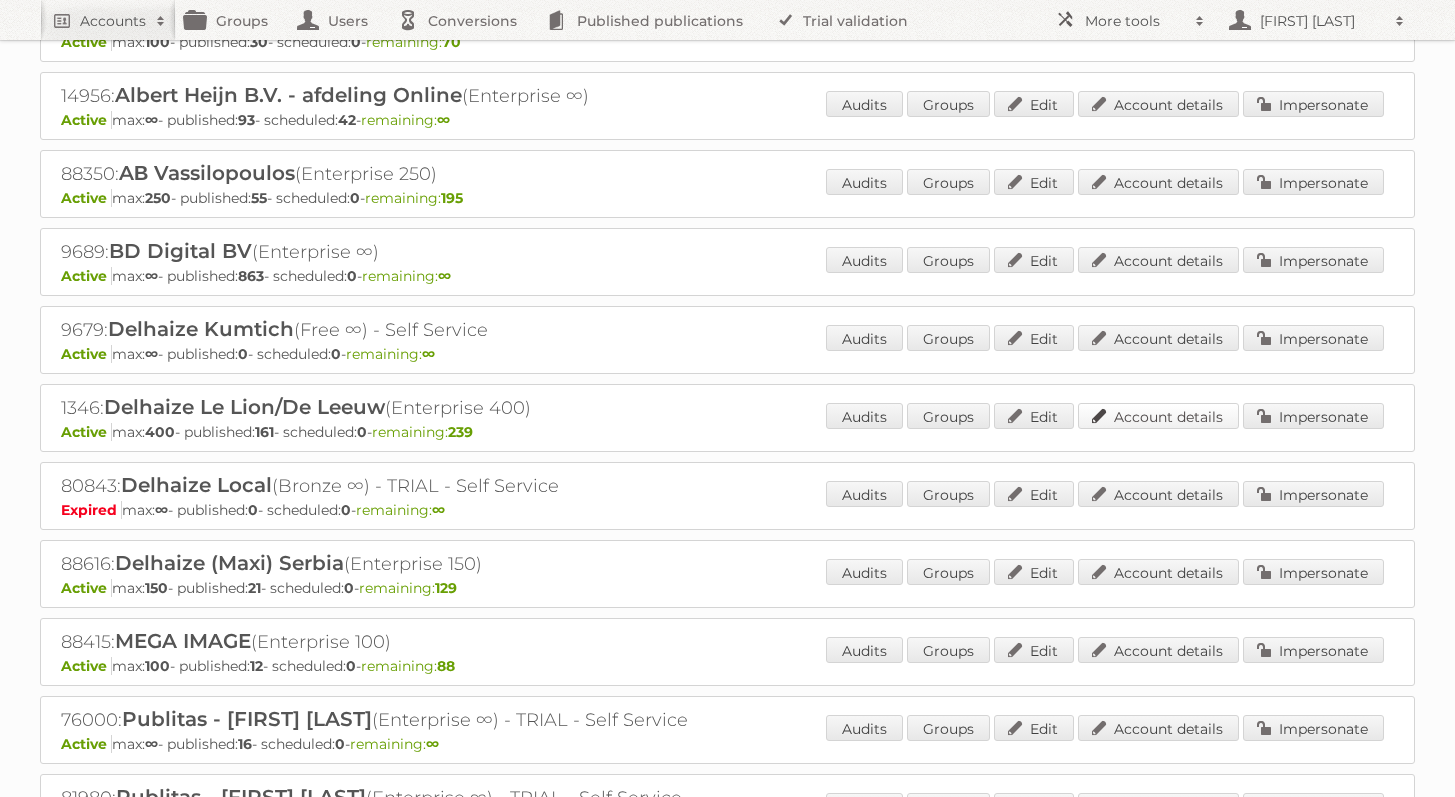 click on "Account details" at bounding box center (1158, 416) 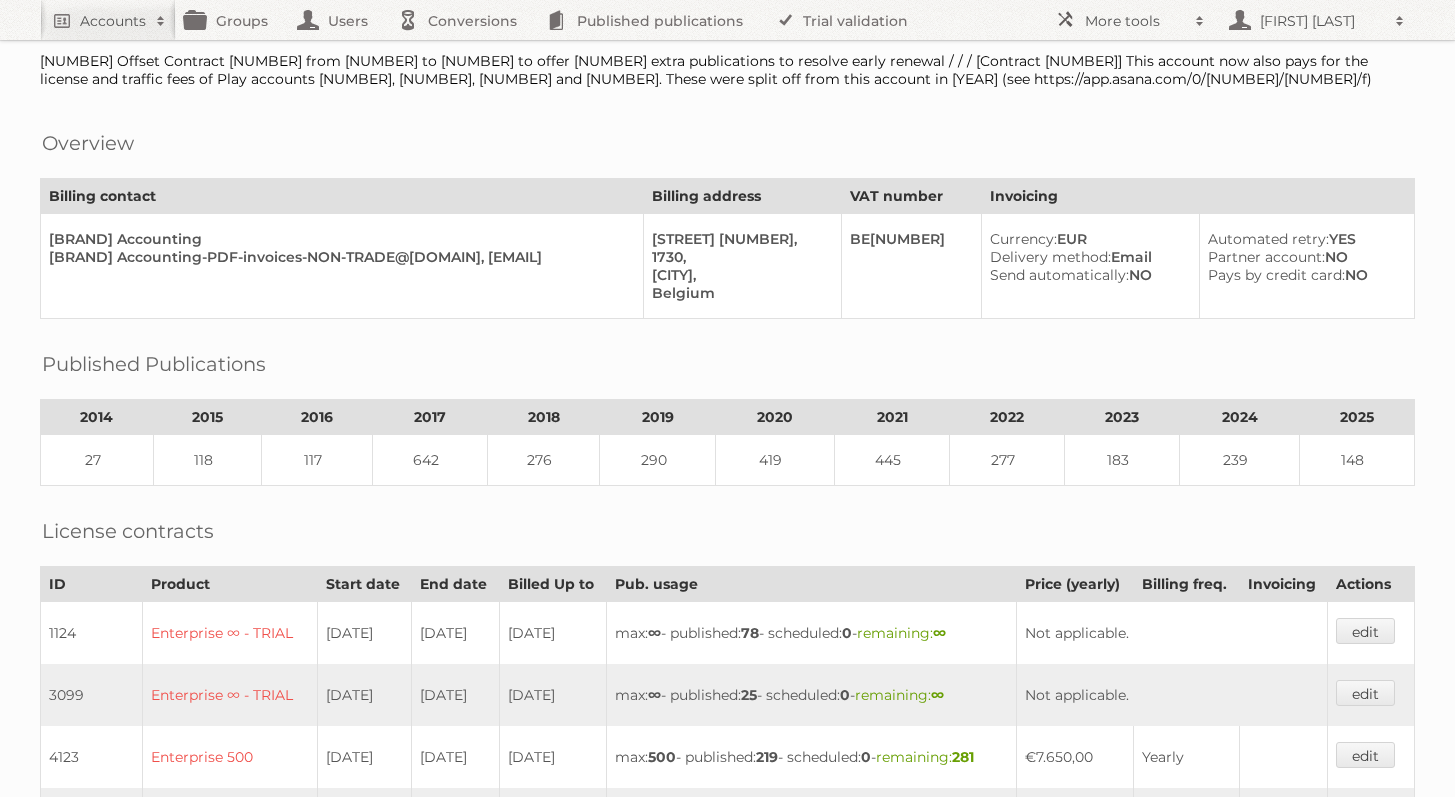 scroll, scrollTop: 165, scrollLeft: 0, axis: vertical 